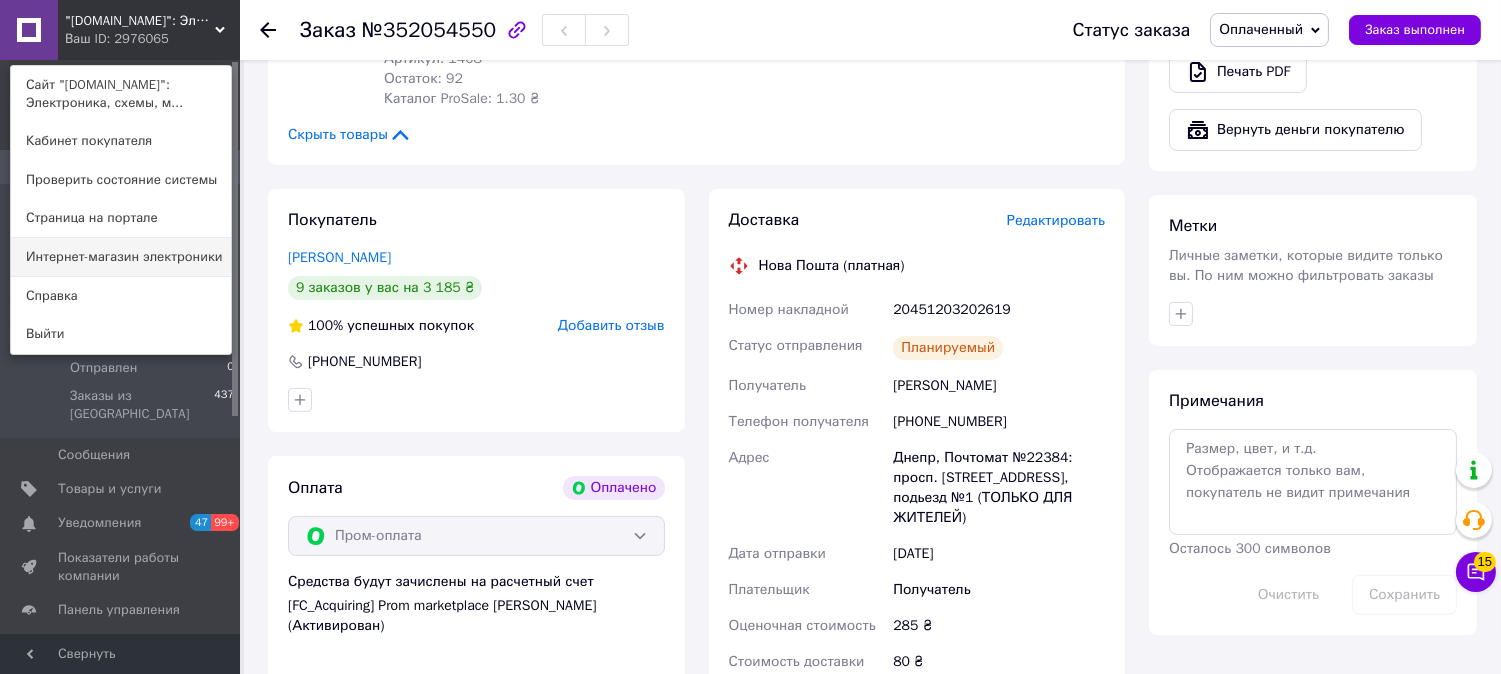 scroll, scrollTop: 888, scrollLeft: 0, axis: vertical 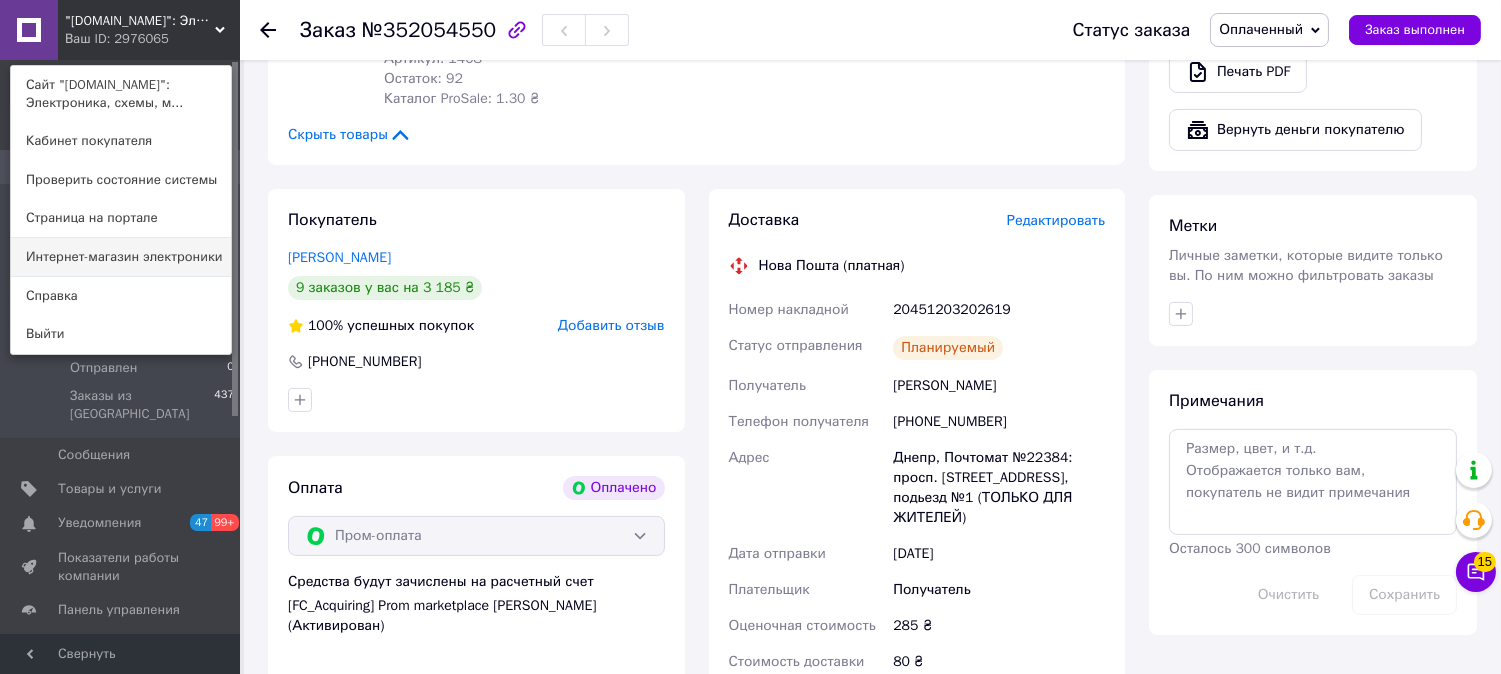 click on "Интернет-магазин электроники" at bounding box center (121, 257) 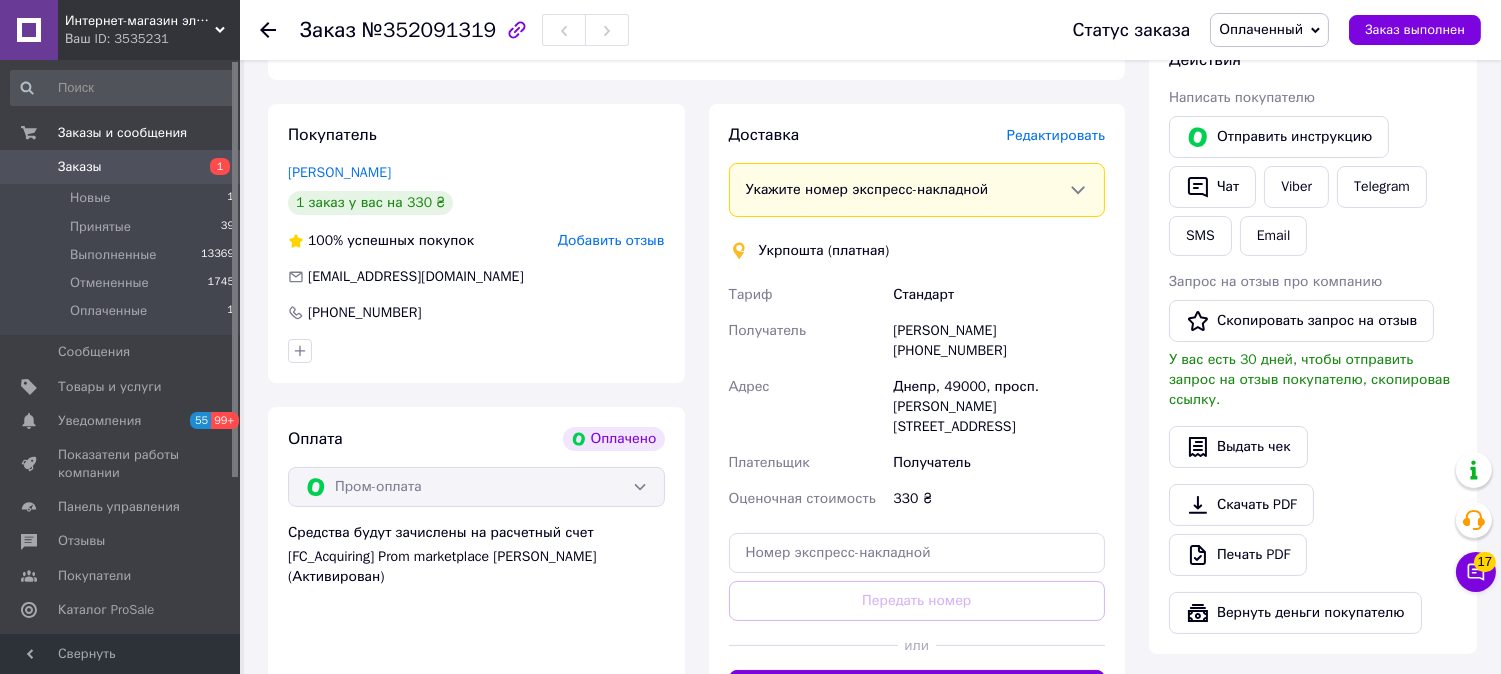 scroll, scrollTop: 666, scrollLeft: 0, axis: vertical 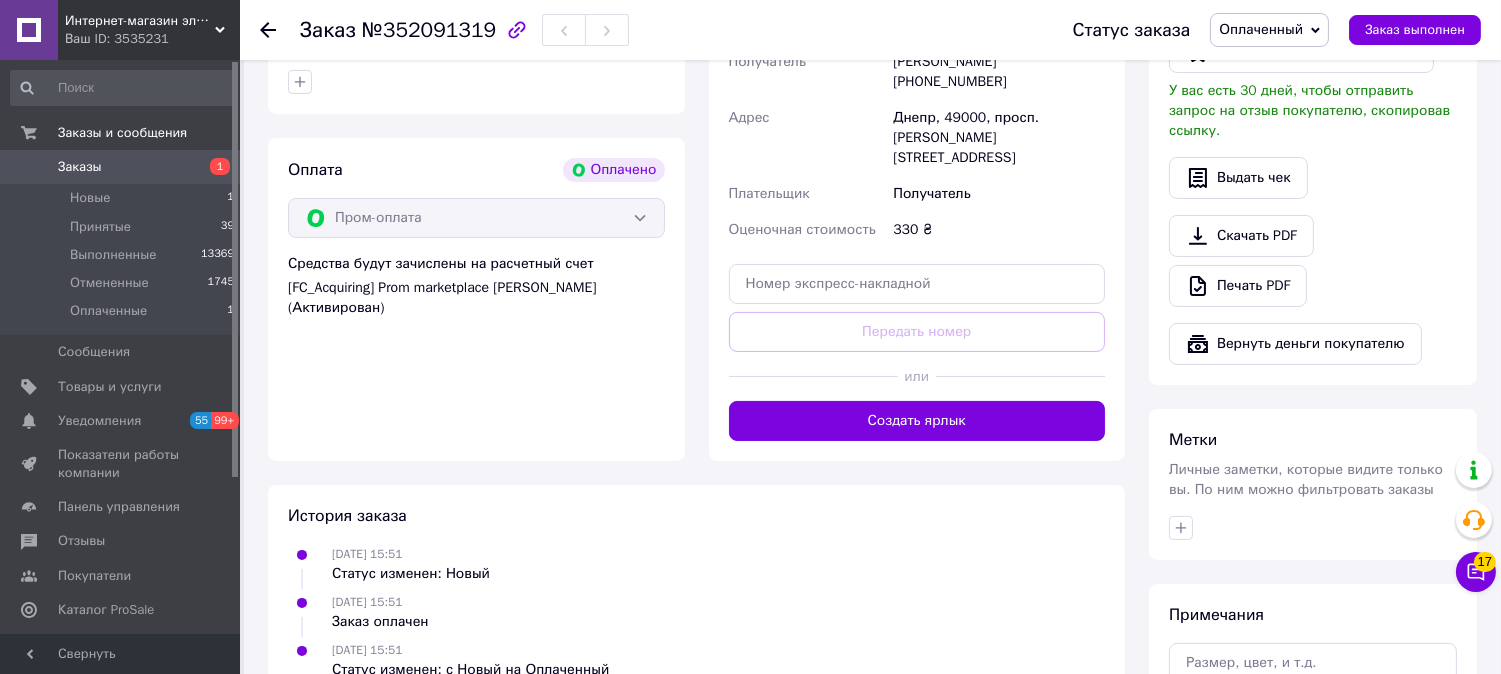 click at bounding box center (813, 376) 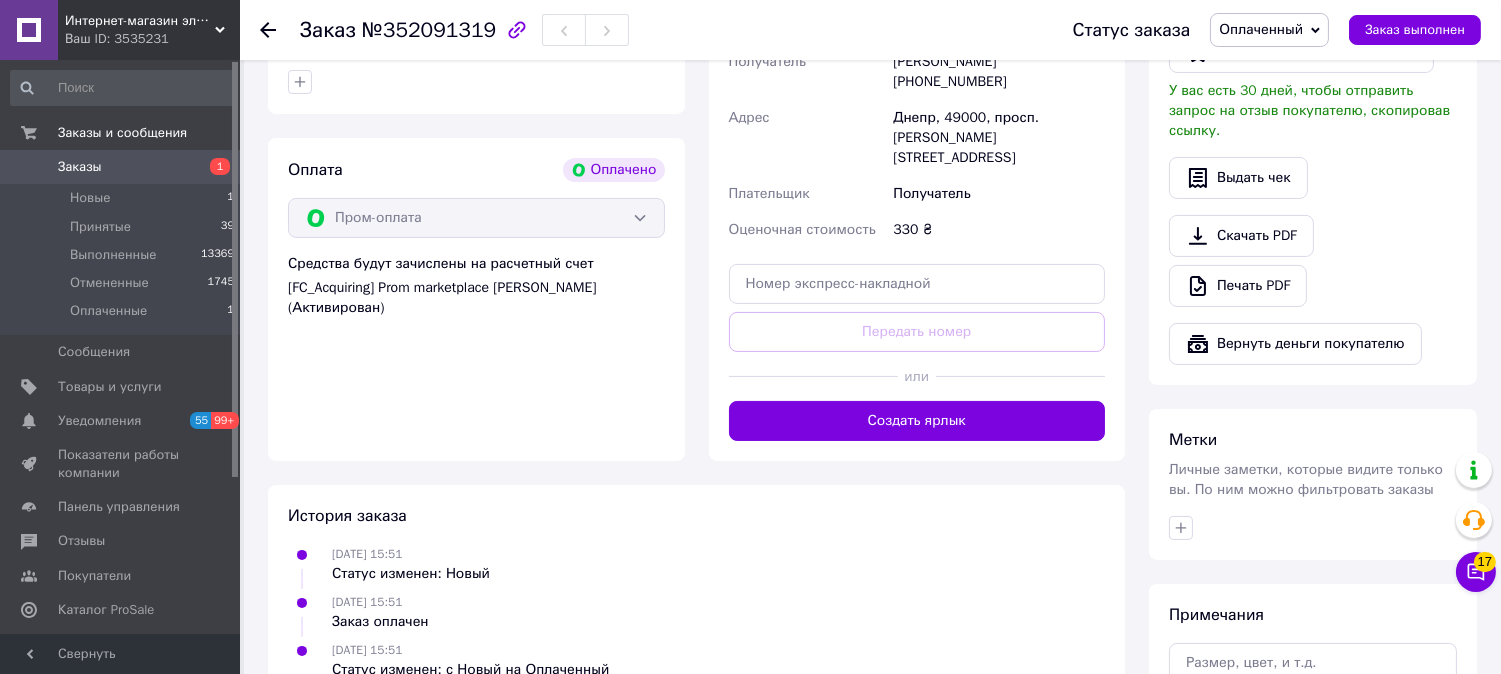 click on "Создать ярлык" at bounding box center [917, 421] 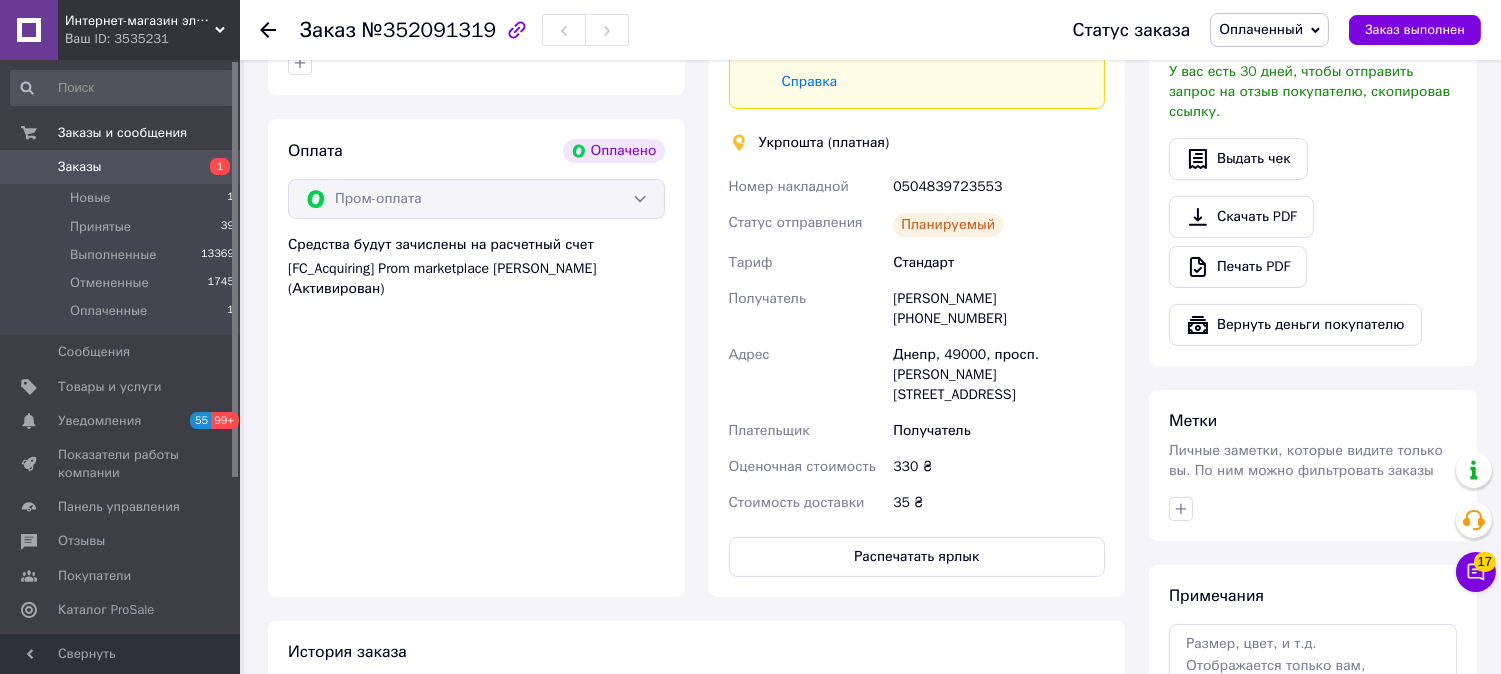 scroll, scrollTop: 555, scrollLeft: 0, axis: vertical 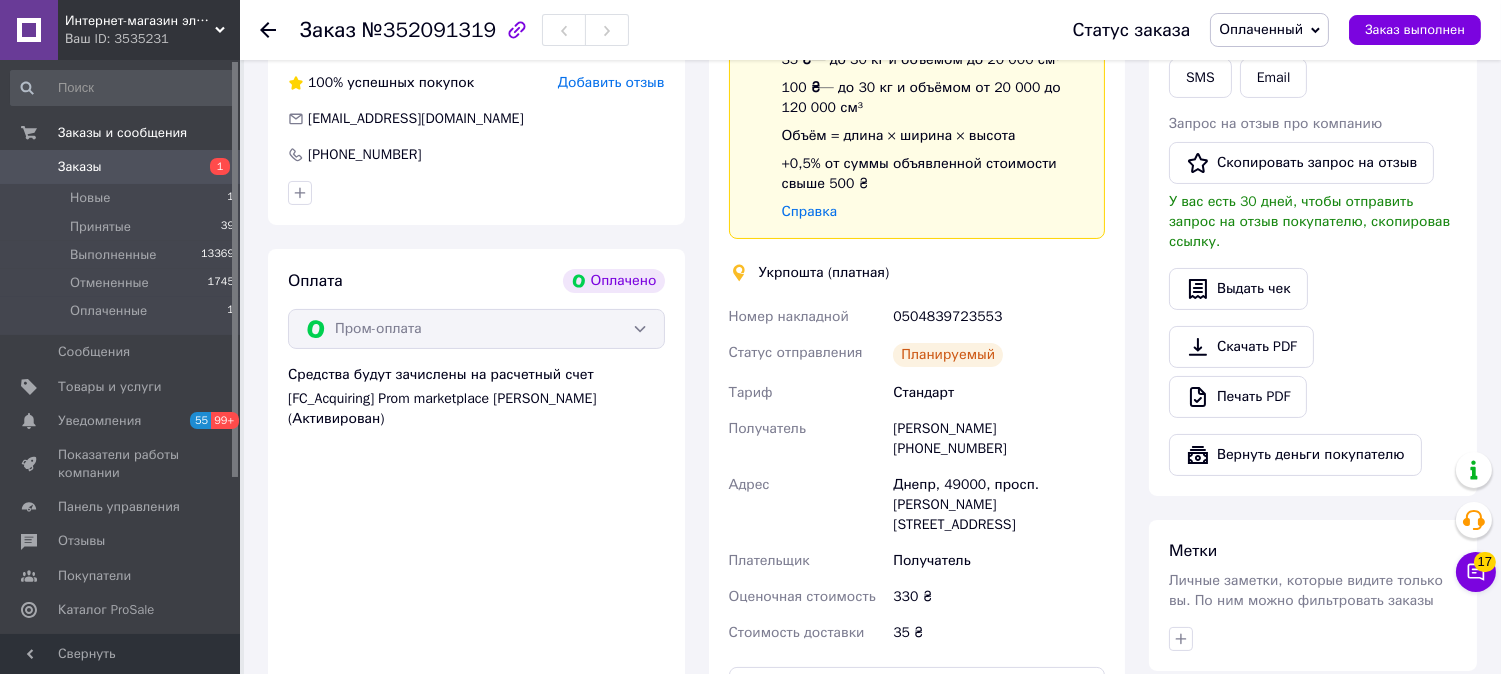 click on "0504839723553" at bounding box center [999, 317] 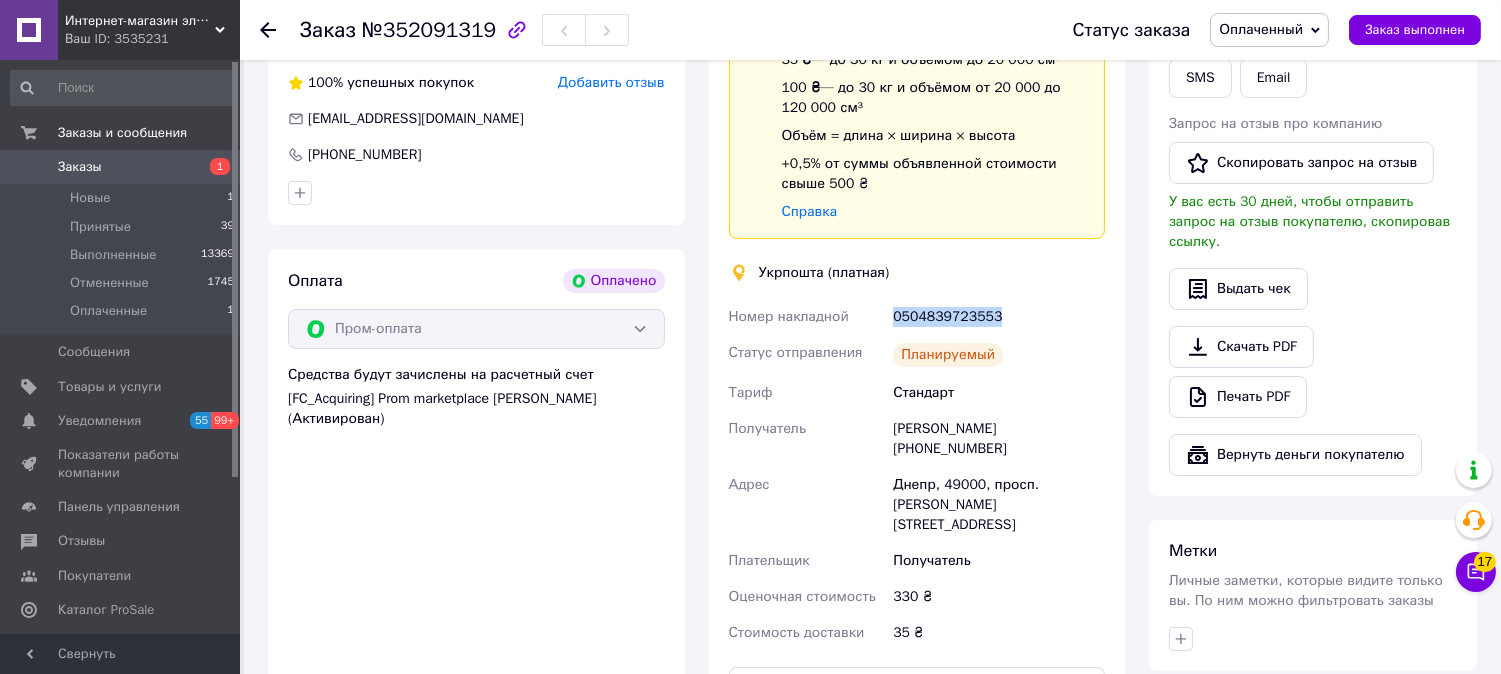 copy on "0504839723553" 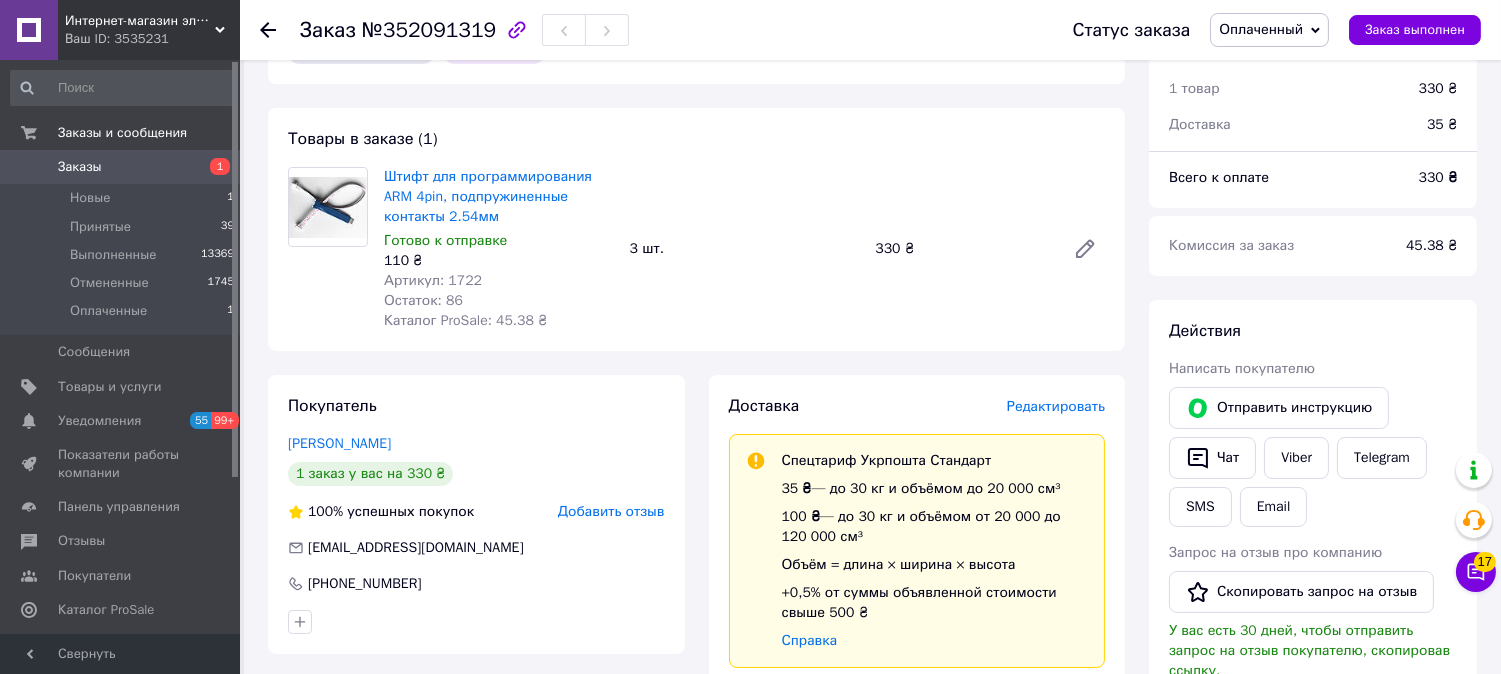 scroll, scrollTop: 0, scrollLeft: 0, axis: both 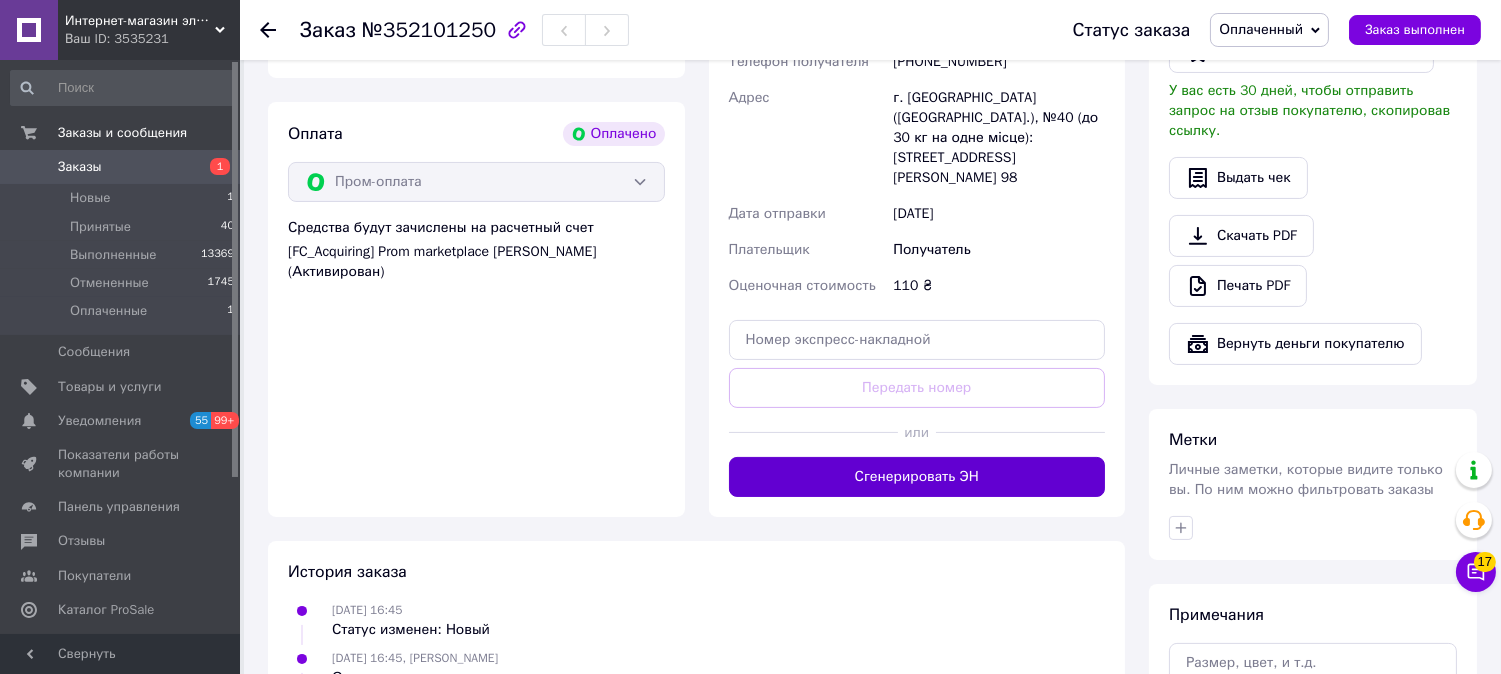 click on "Сгенерировать ЭН" at bounding box center [917, 477] 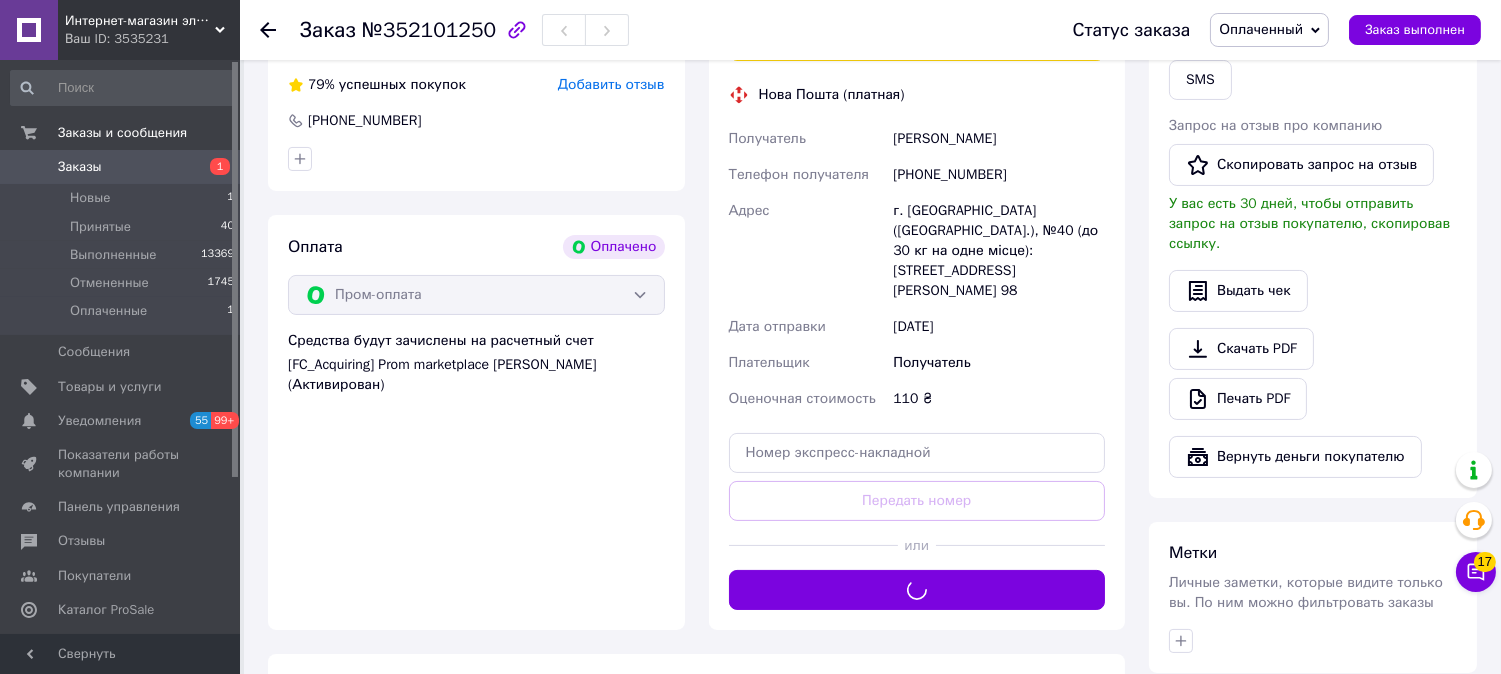 scroll, scrollTop: 444, scrollLeft: 0, axis: vertical 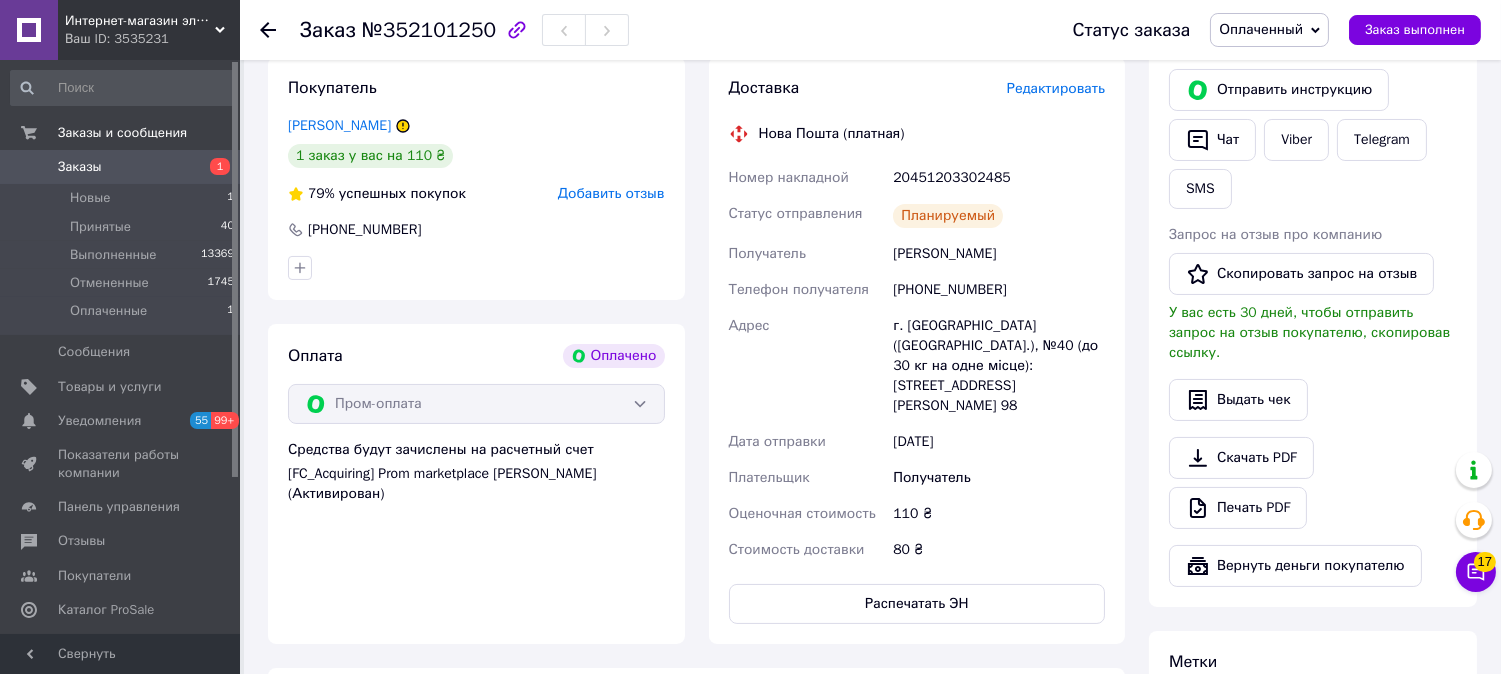 click on "20451203302485" at bounding box center [999, 178] 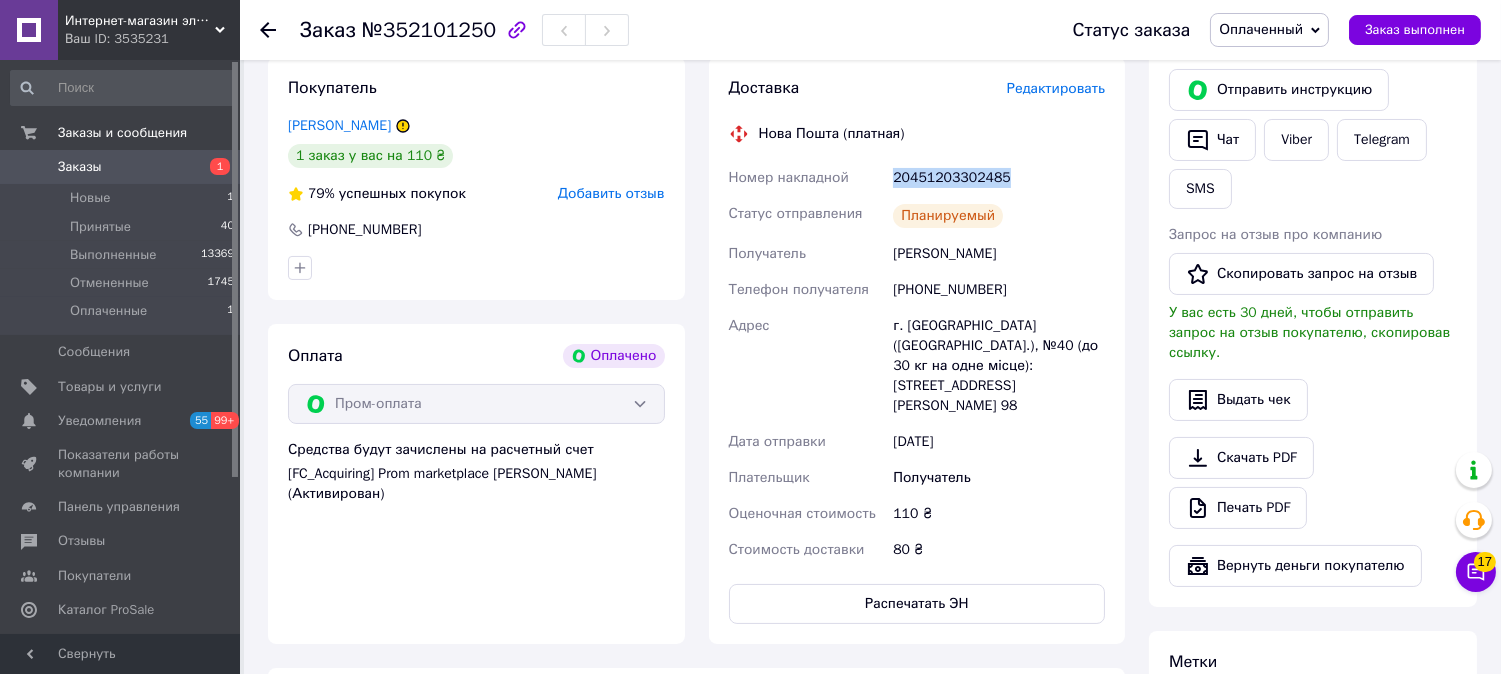 click on "20451203302485" at bounding box center [999, 178] 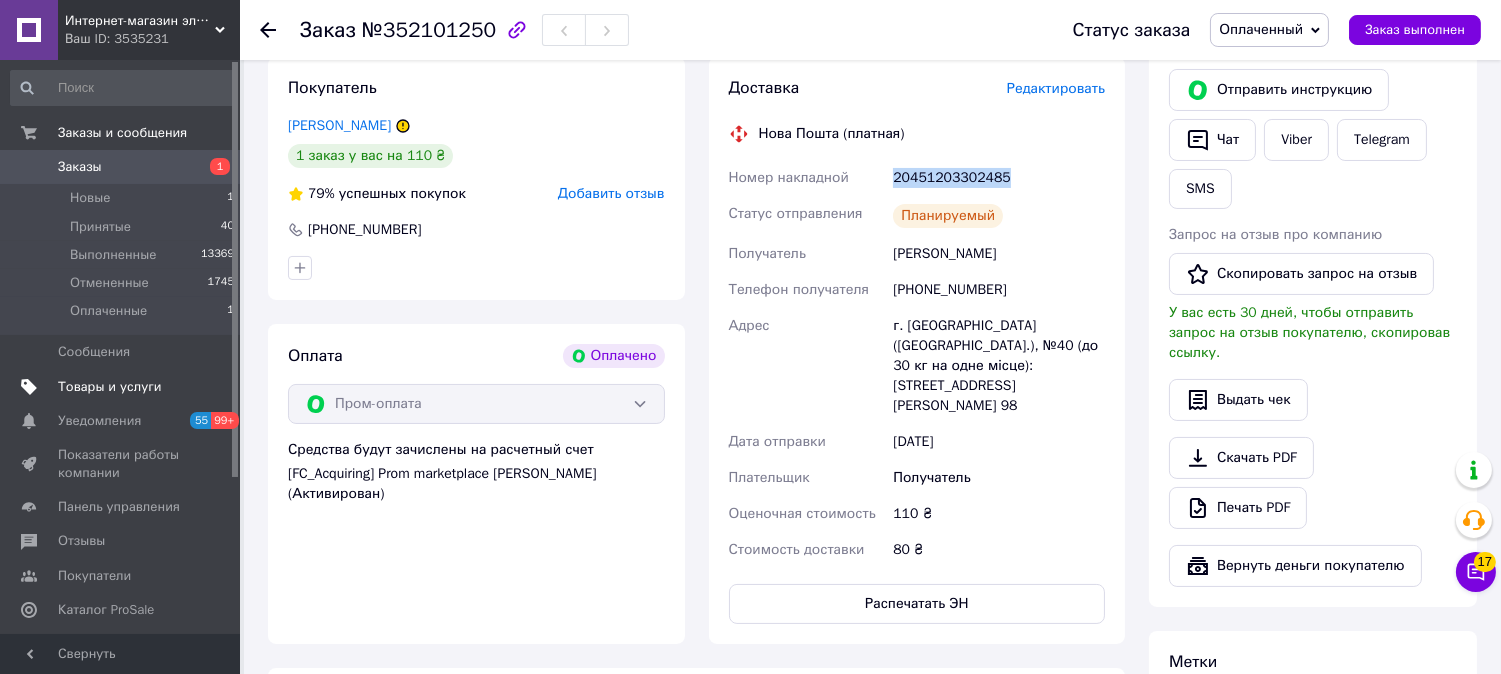 click on "Товары и услуги" at bounding box center (123, 387) 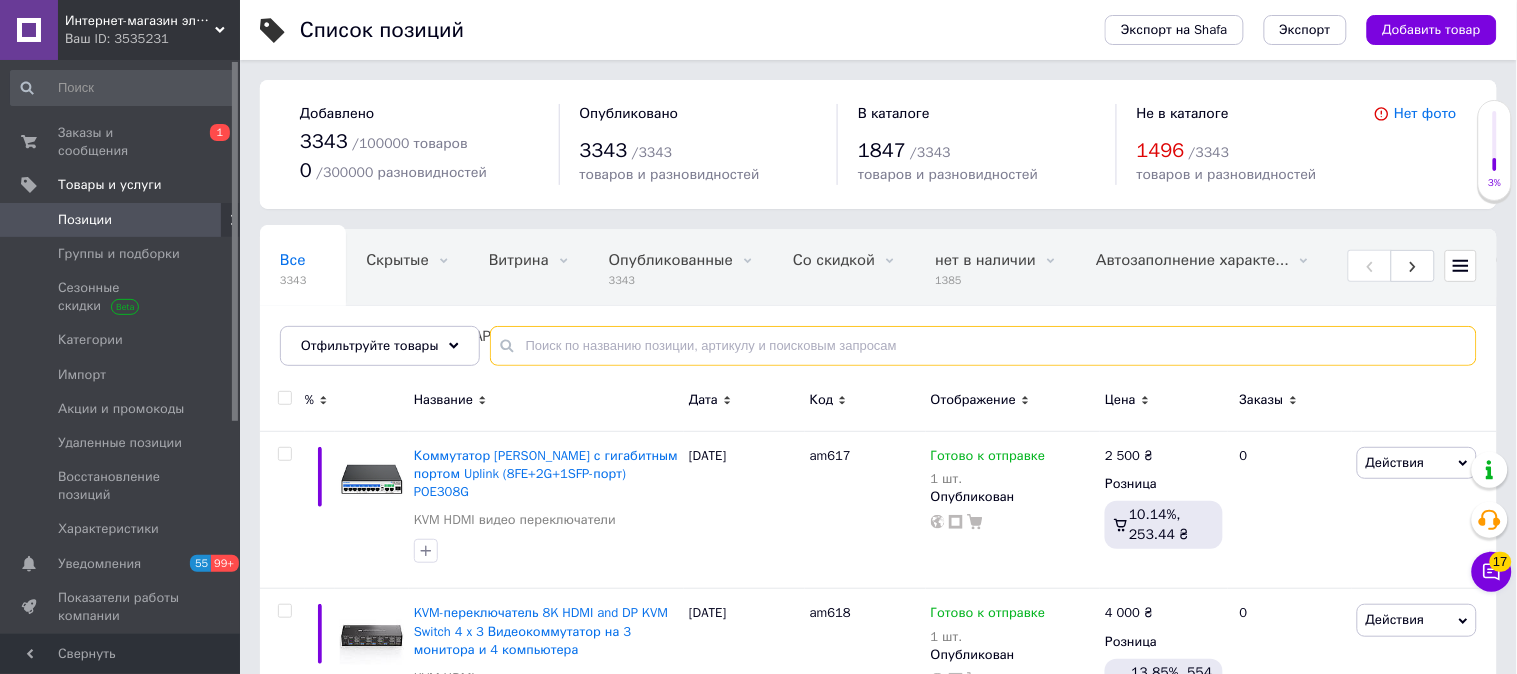 click at bounding box center (983, 346) 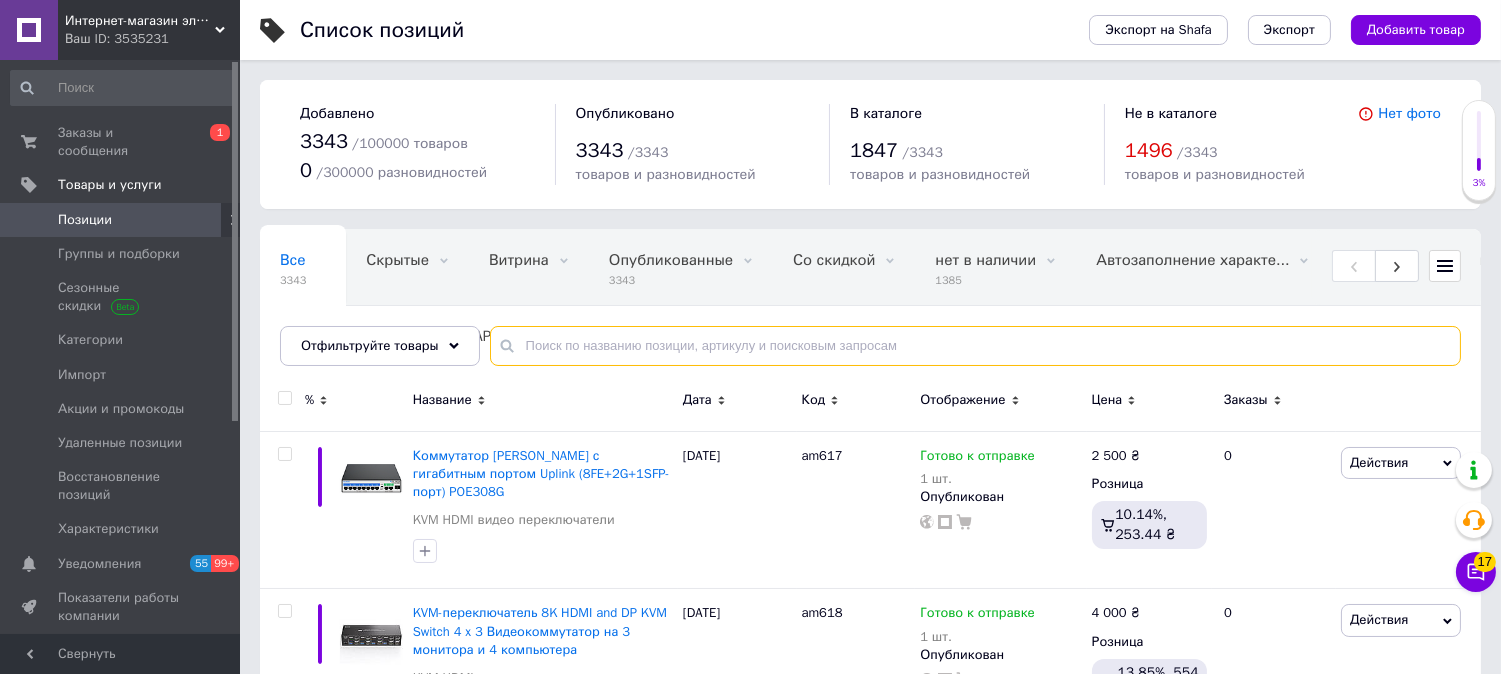 paste on "UFO-R6" 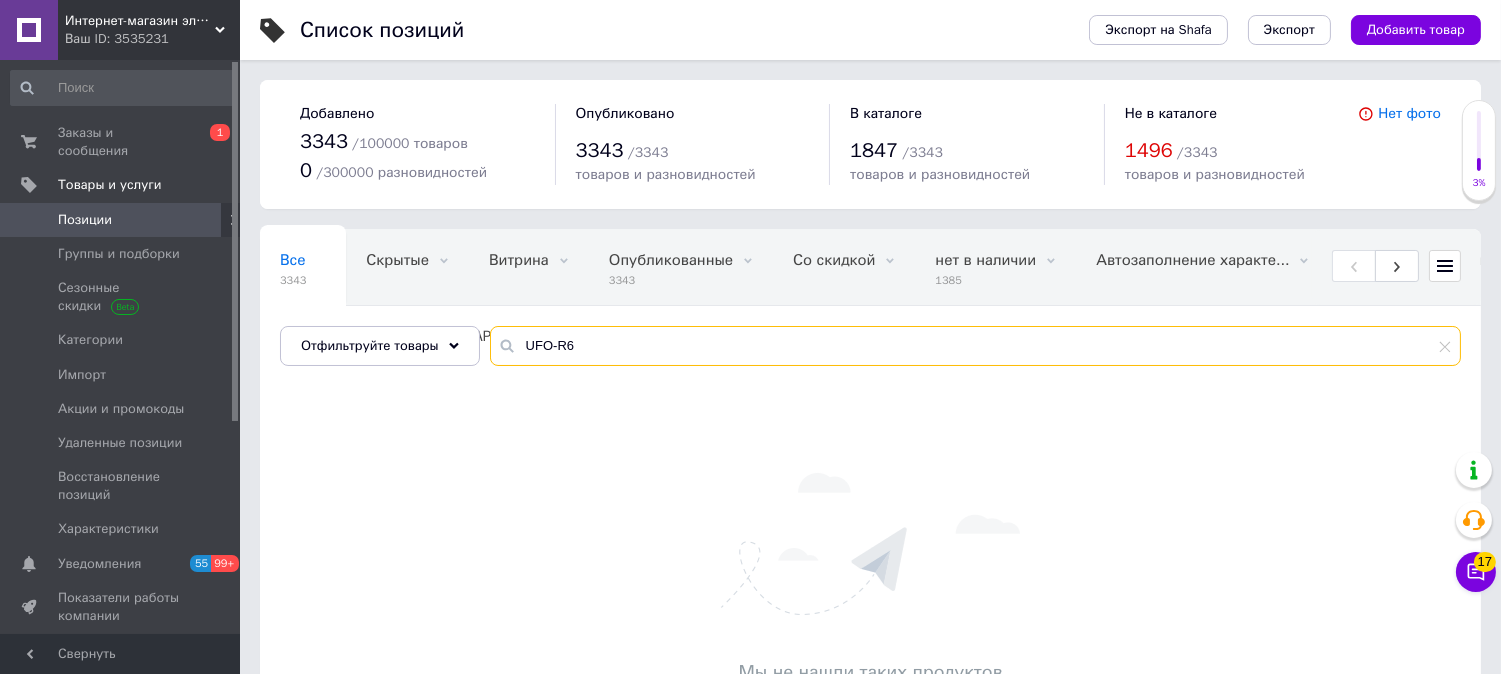 drag, startPoint x: 610, startPoint y: 342, endPoint x: 507, endPoint y: 362, distance: 104.92378 